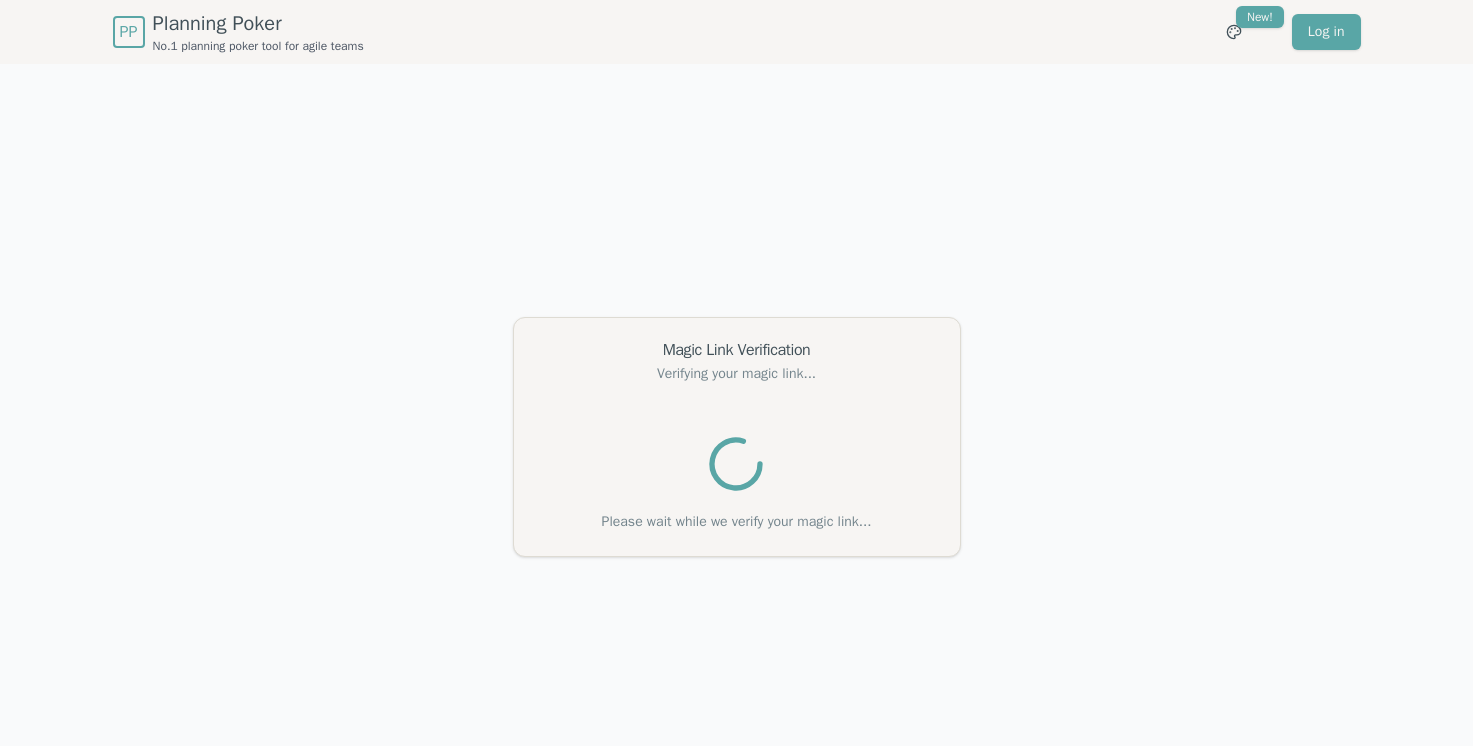 scroll, scrollTop: 0, scrollLeft: 0, axis: both 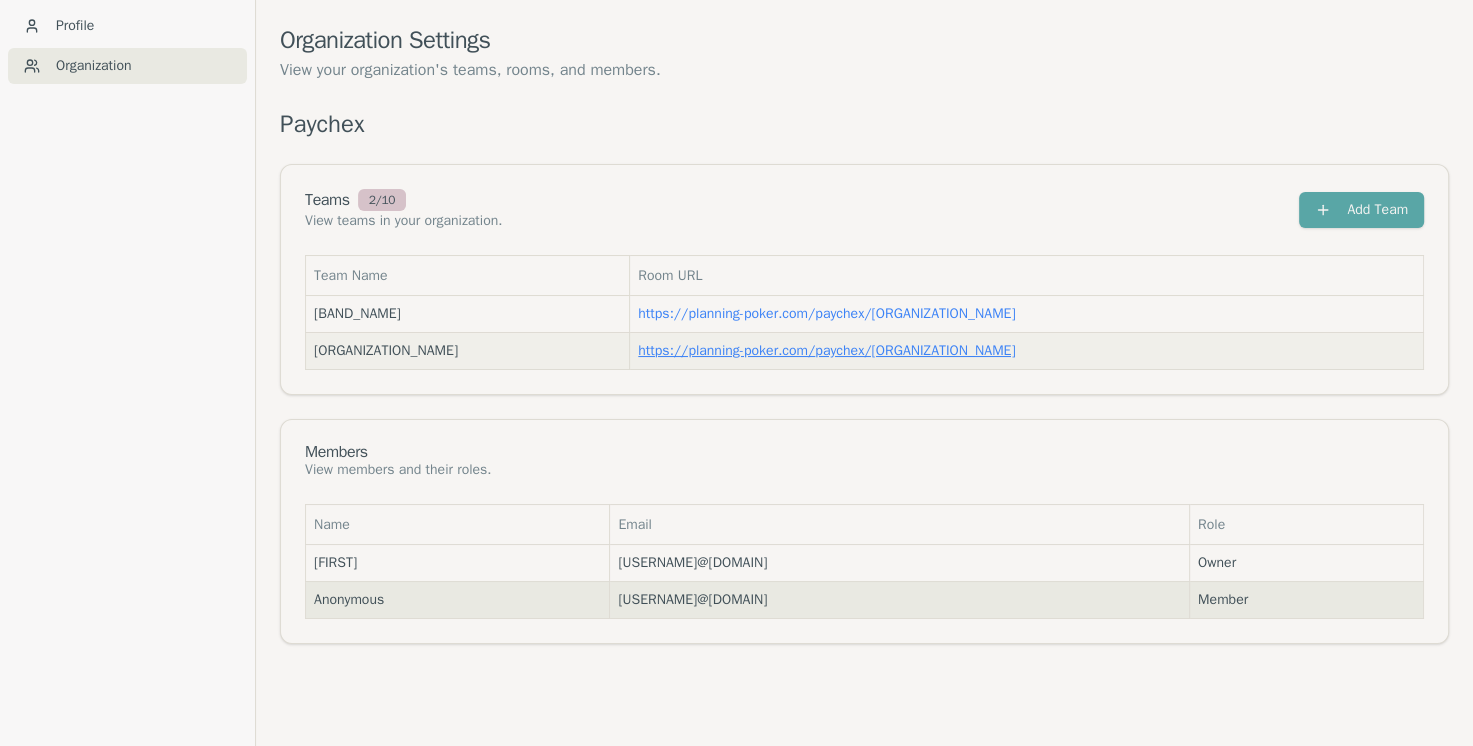click on "https://planning-poker.com / paychex/himalayan" at bounding box center [826, 350] 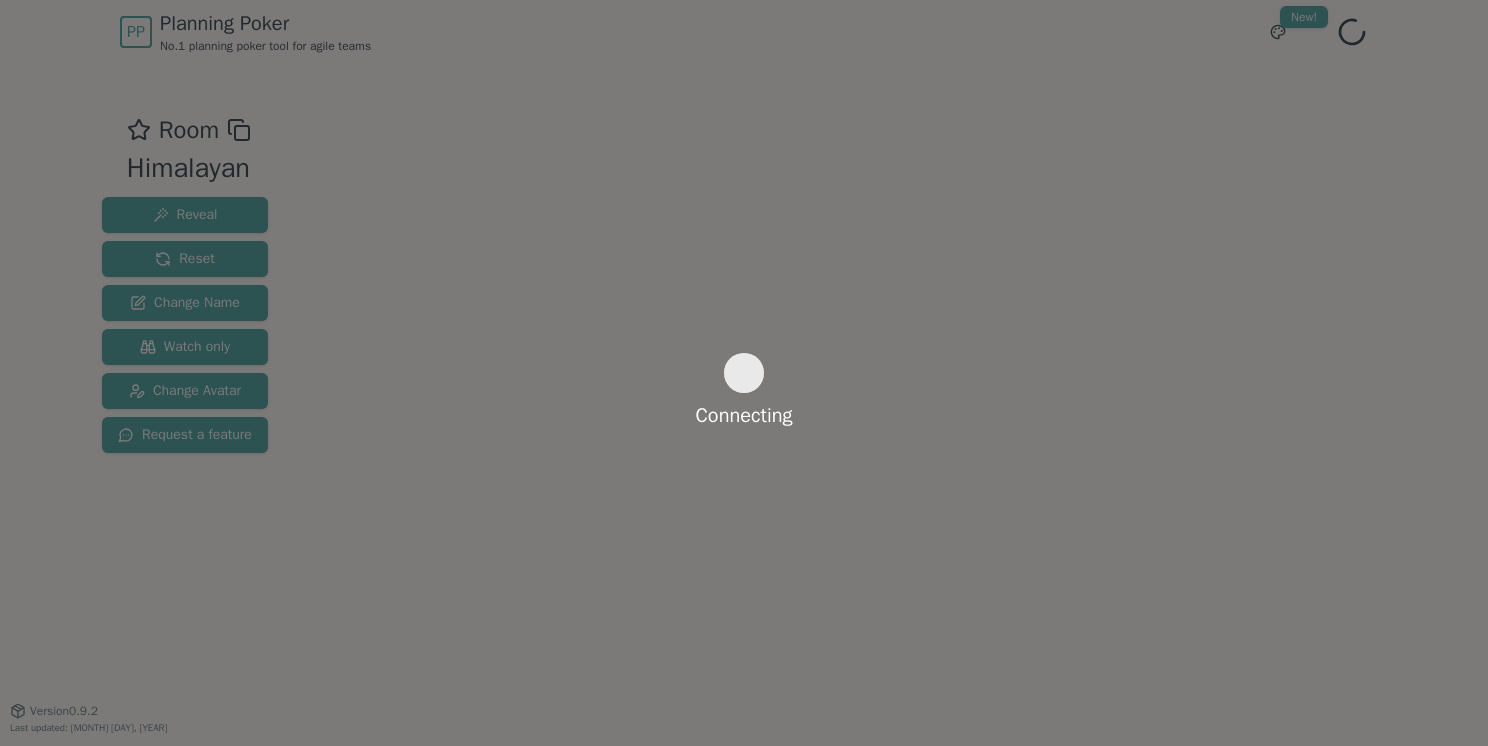 scroll, scrollTop: 0, scrollLeft: 0, axis: both 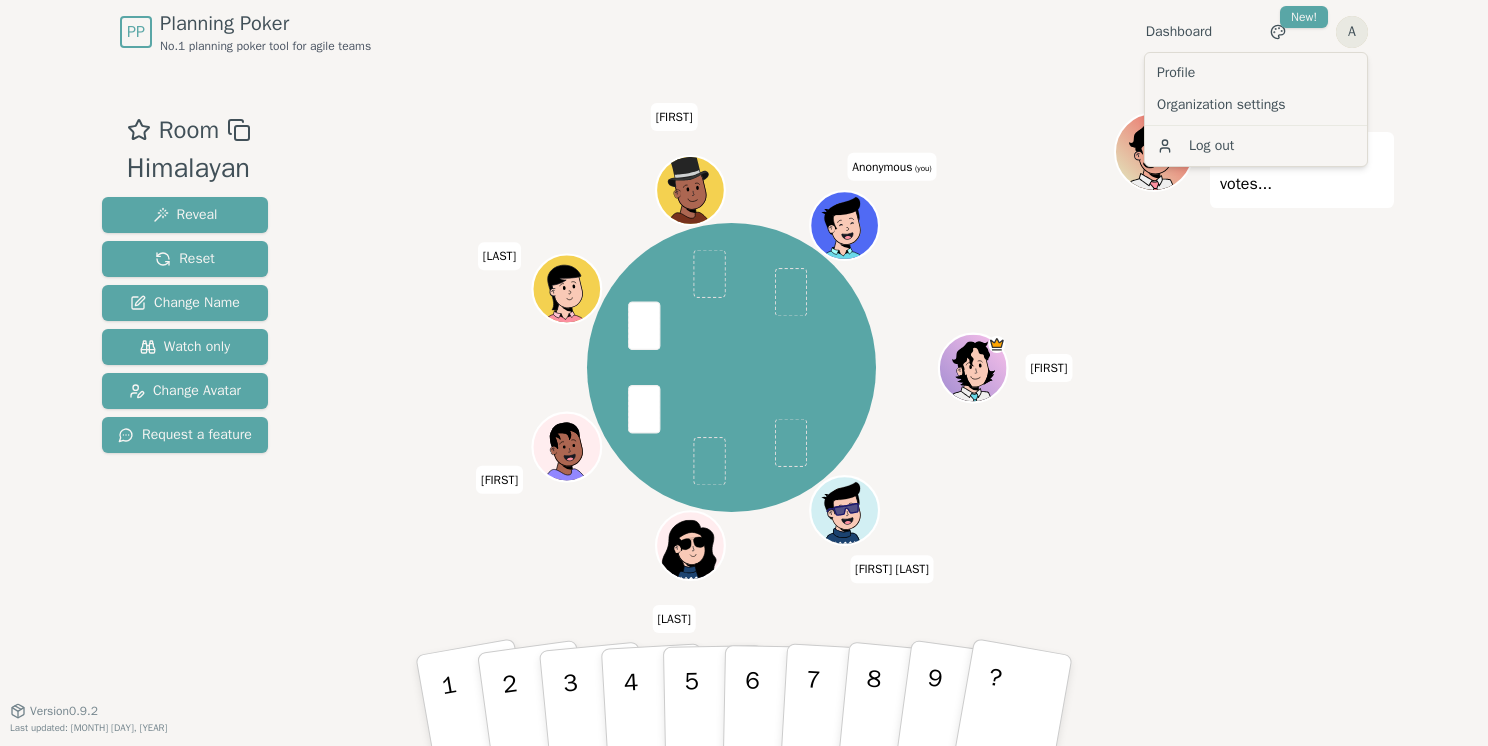 click on "PP Planning Poker No.1 planning poker tool for agile teams Dashboard Toggle theme New! A Menu Room Himalayan Reveal Reset Change Name Watch only Change Avatar Request a feature [FIRST] [FIRST] [LAST] [LAST] [FIRST] [FIRST] Anonymous   (you)   Waiting for  4  more votes... 1 2 3 4 5 6 7 8 9 ? Version  0.9.2 Last updated:   [MONTH] [DAY], [YEAR] Profile Organization settings Log out" at bounding box center [744, 373] 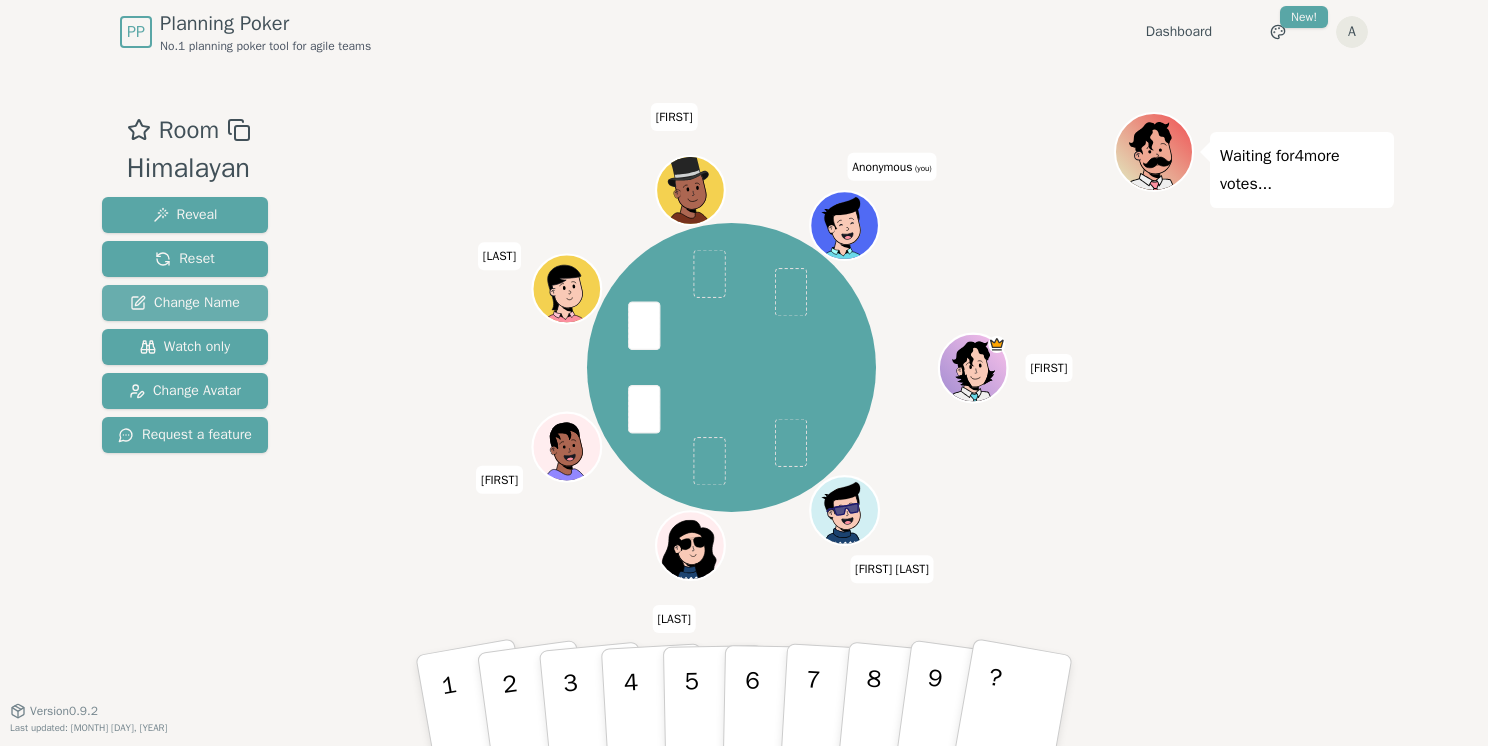 click on "Change Name" at bounding box center [185, 303] 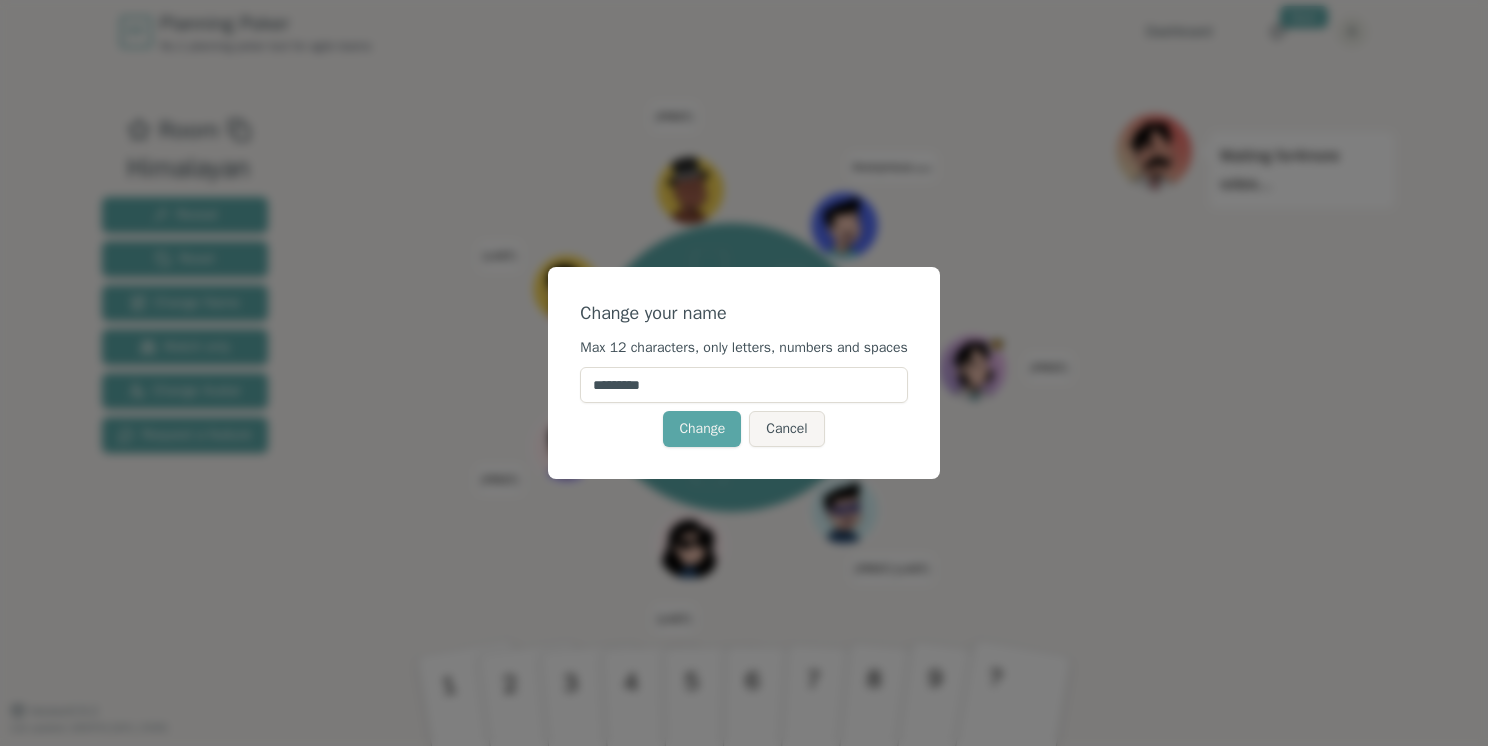 click on "*********" at bounding box center [743, 385] 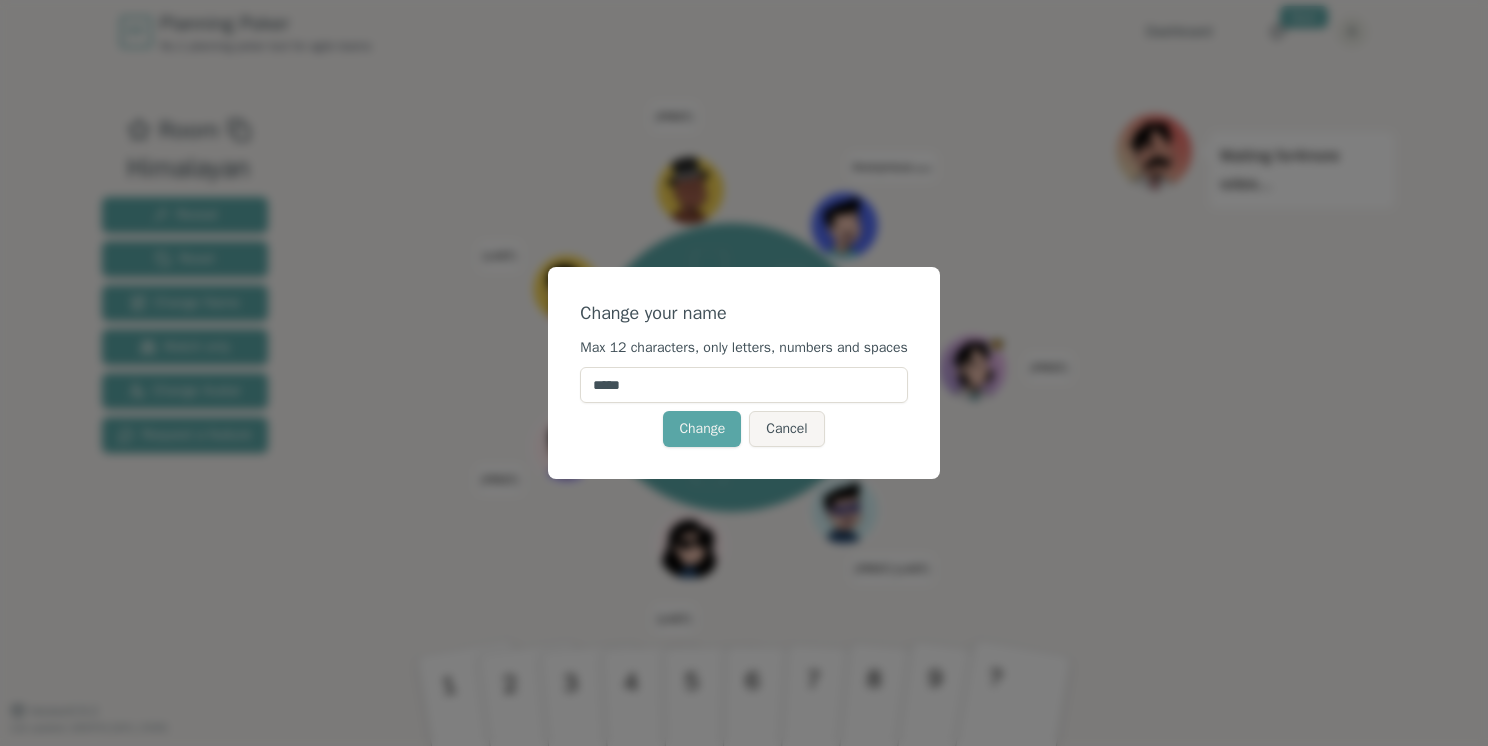 type on "******" 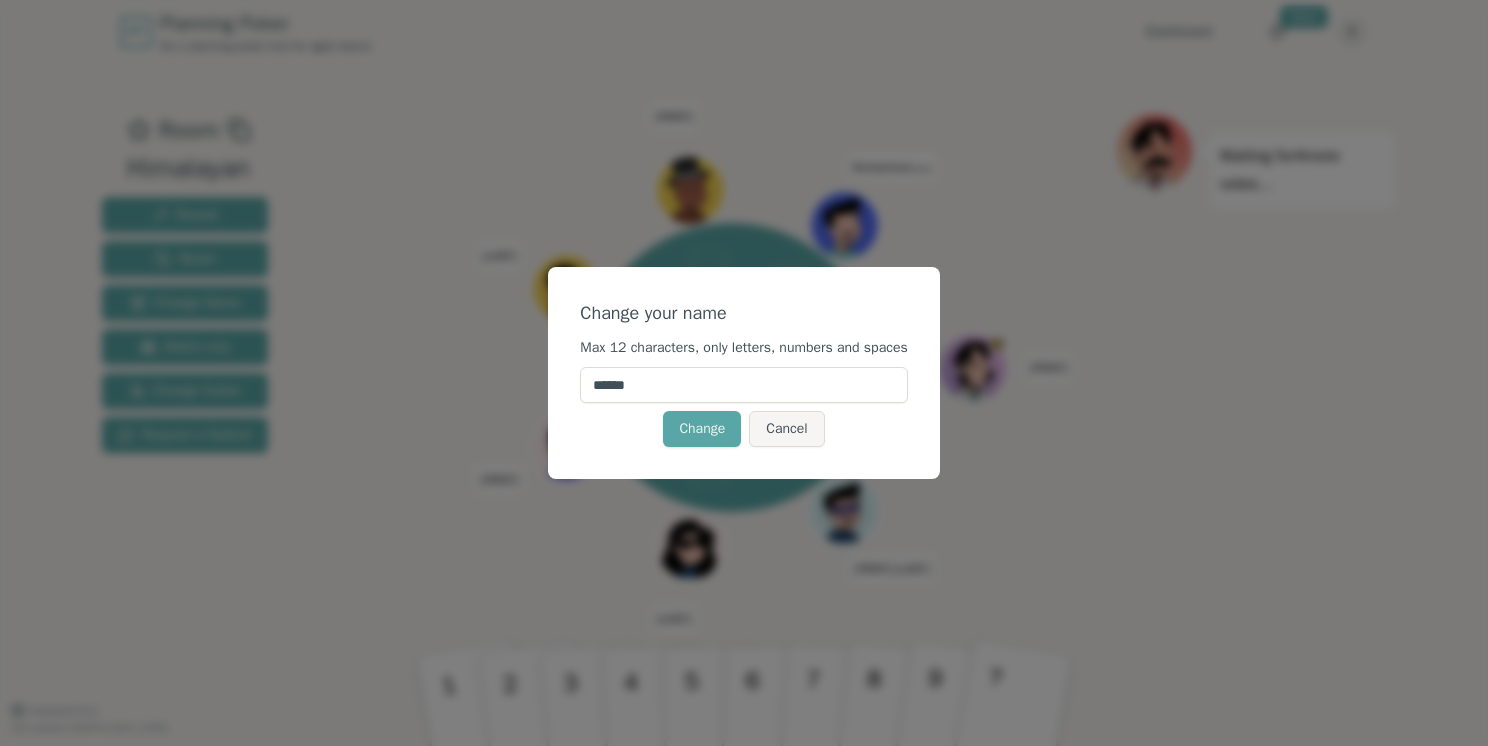 click on "Change" at bounding box center [702, 429] 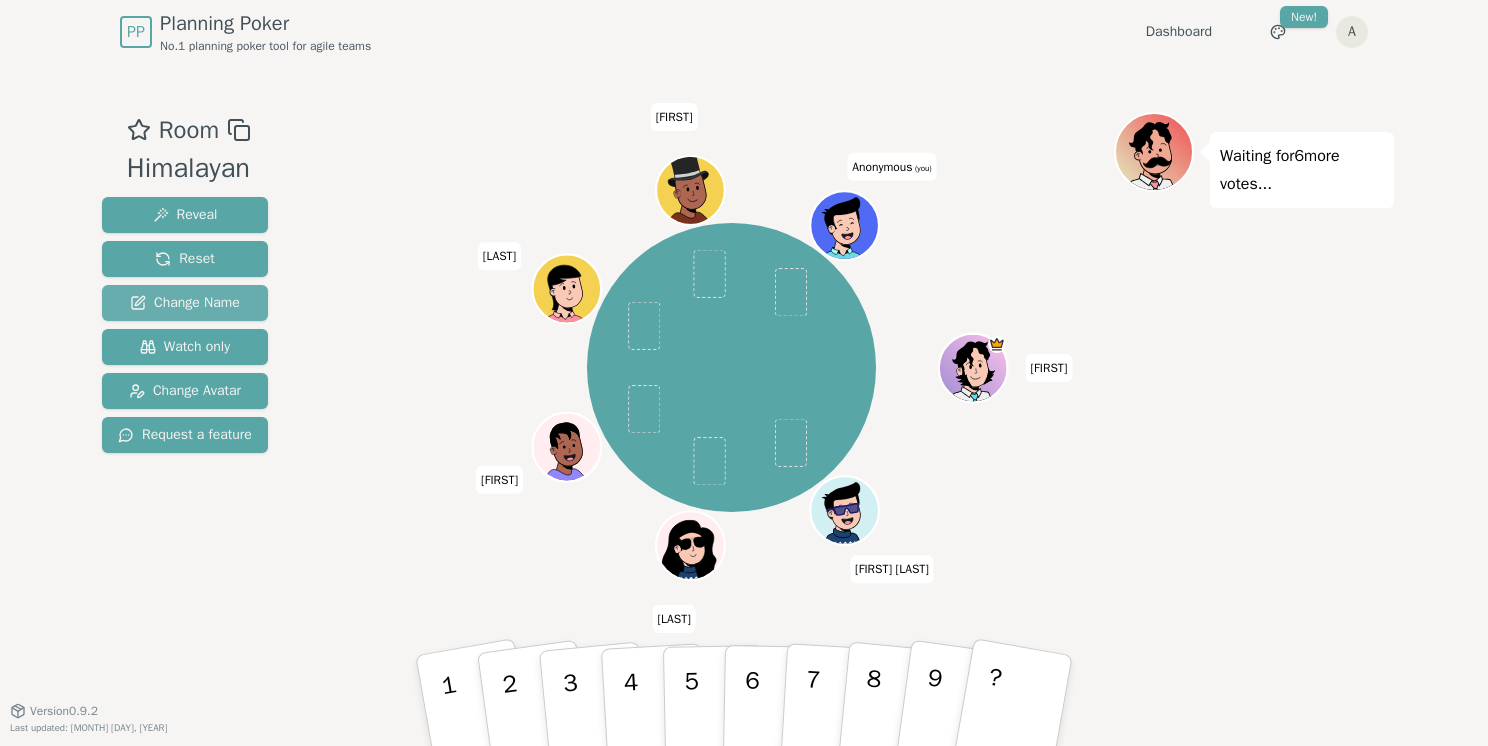 click on "Change Name" at bounding box center [185, 303] 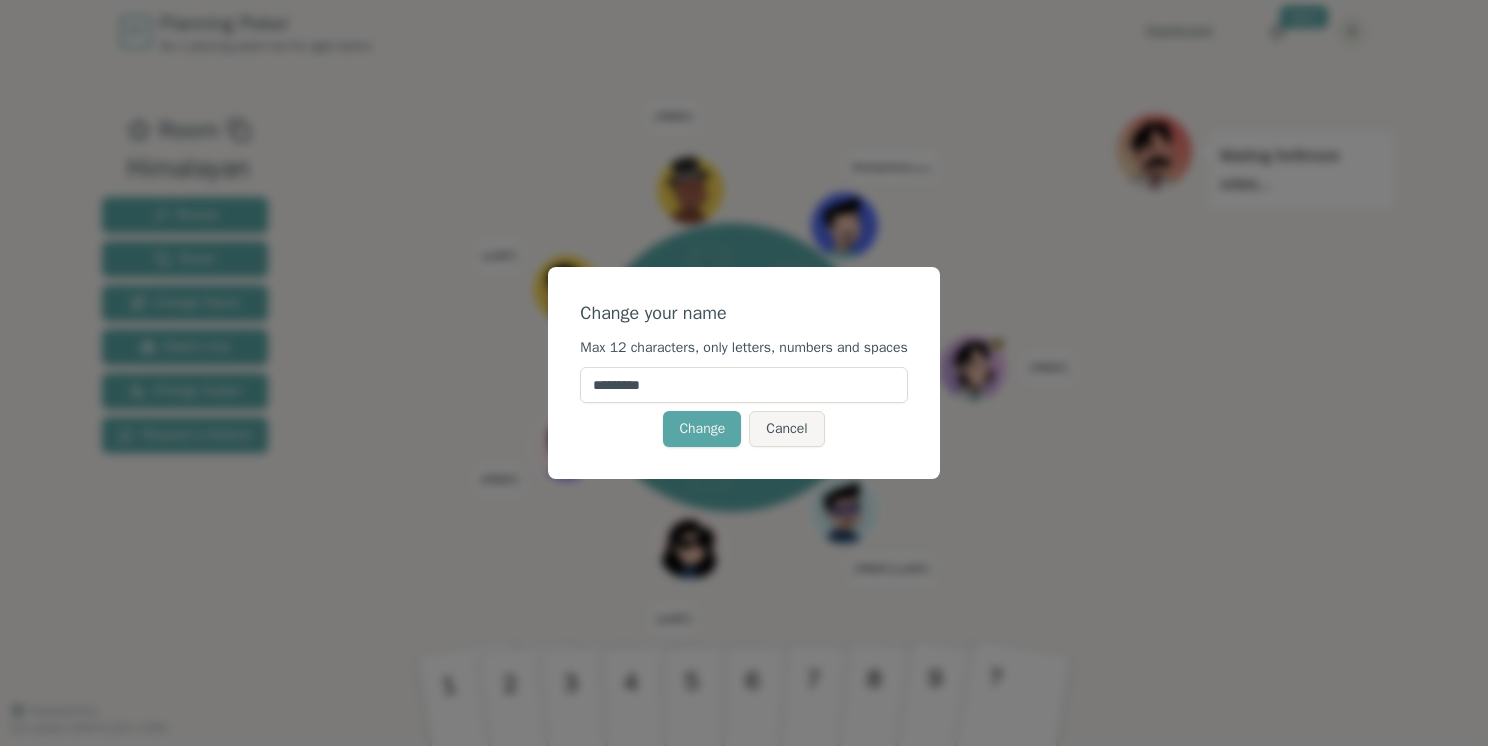 click on "*********" at bounding box center (743, 385) 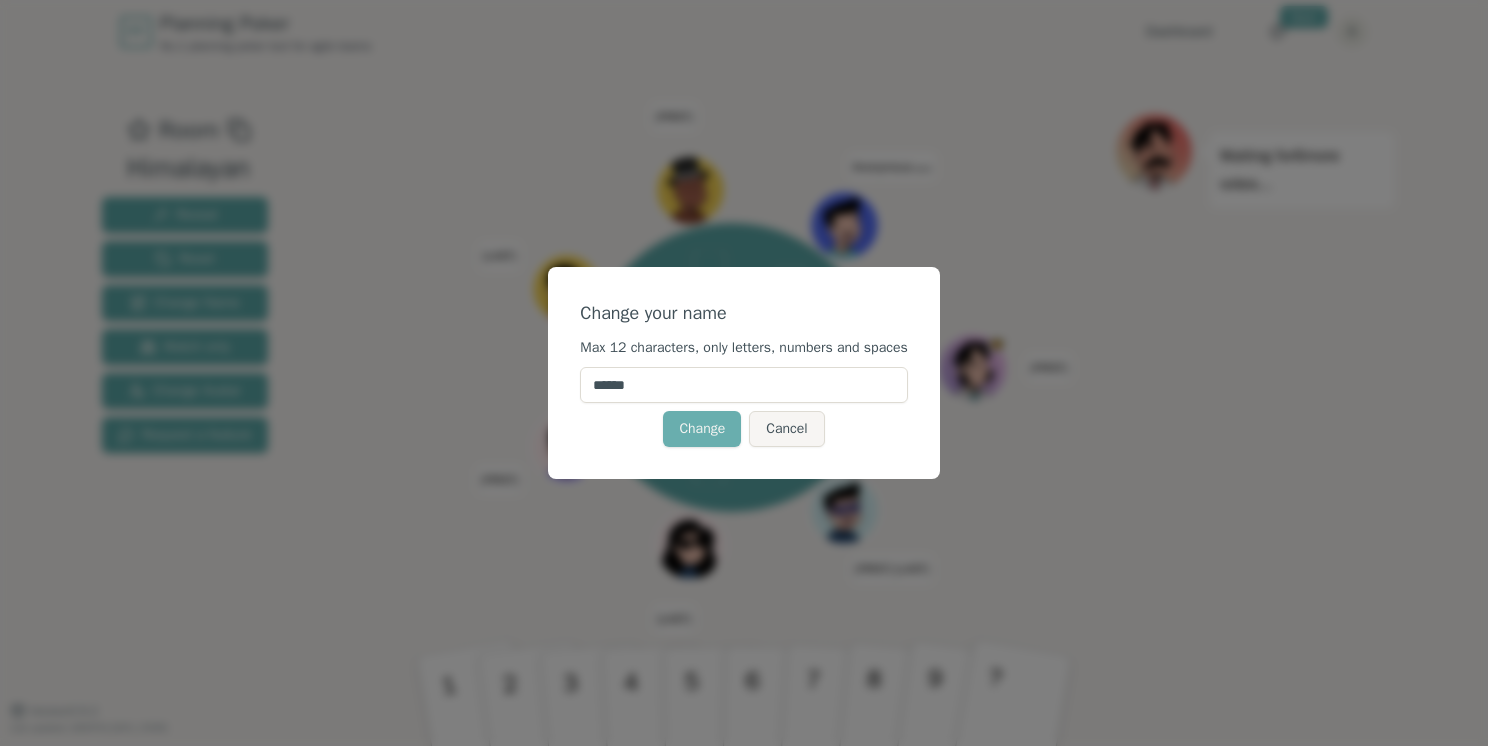 type on "******" 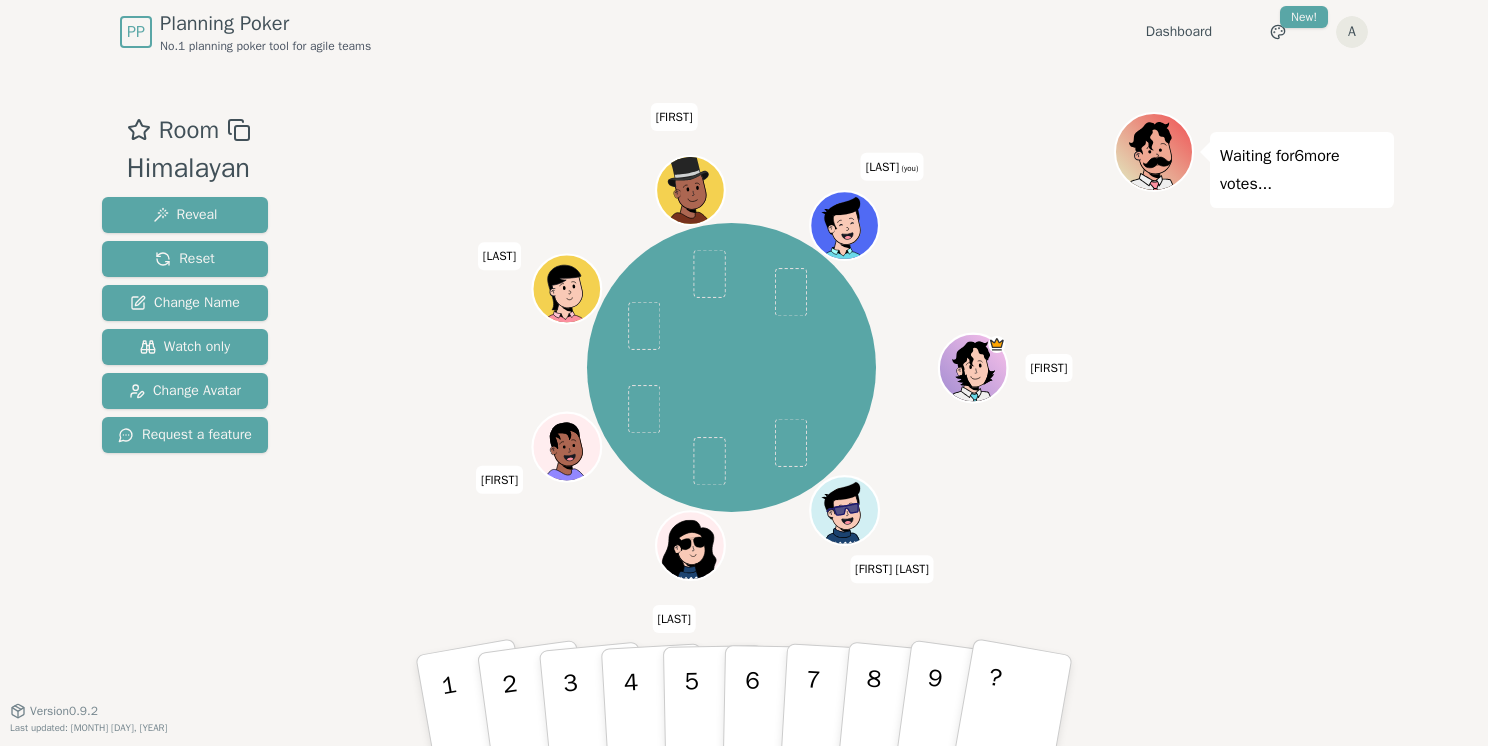 click on "Toggle theme New! A Menu" at bounding box center [1298, 32] 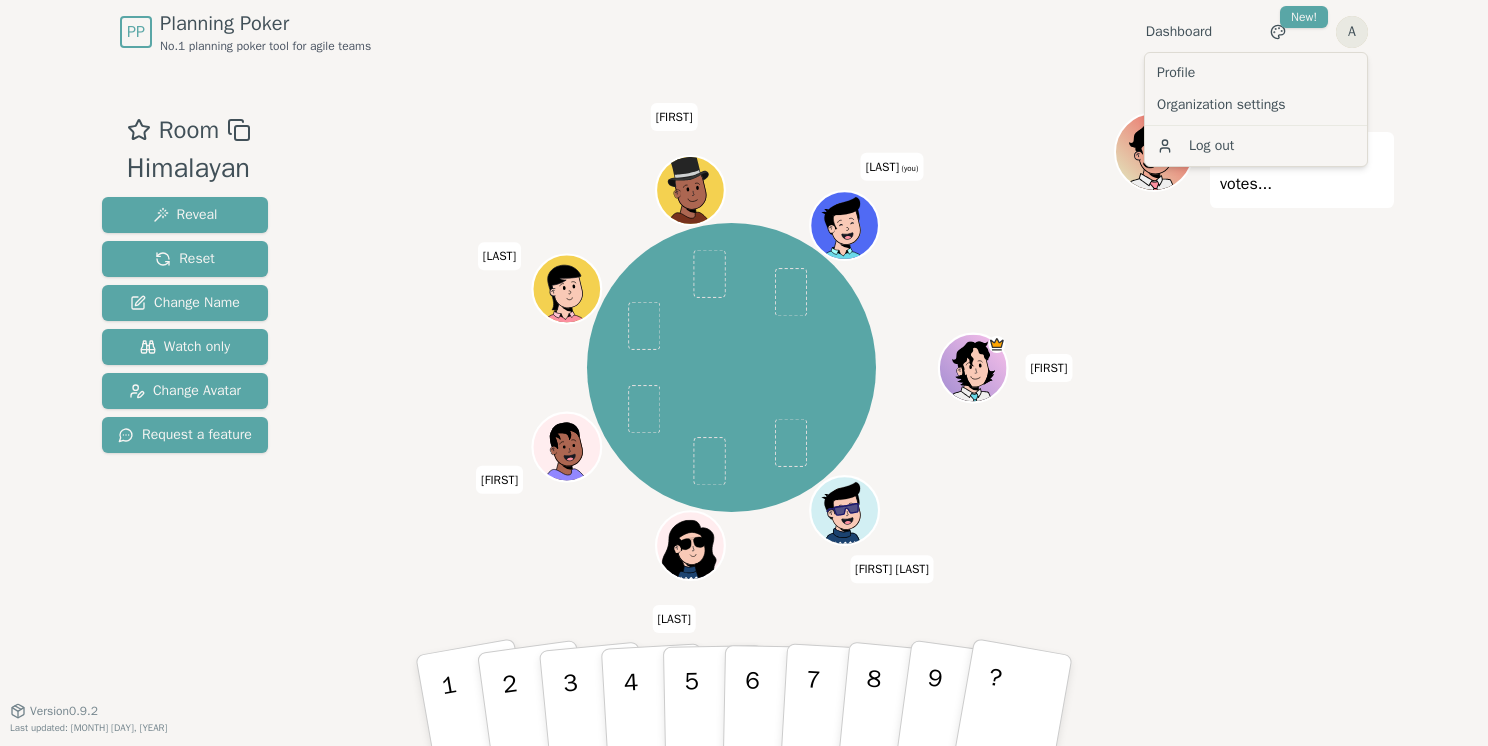click on "PP Planning Poker No.1 planning poker tool for agile teams Dashboard Toggle theme New! A Menu Room Himalayan Reveal Reset Change Name Watch only Change Avatar Request a feature [FIRST] [FIRST] [LAST] [LAST] [FIRST] [FIRST] [FIRST]   (you)   Waiting for  6  more votes... 1 2 3 4 5 6 7 8 9 ? Version  0.9.2 Last updated:   [MONTH] [DAY], [YEAR] Profile Organization settings Log out" at bounding box center (744, 373) 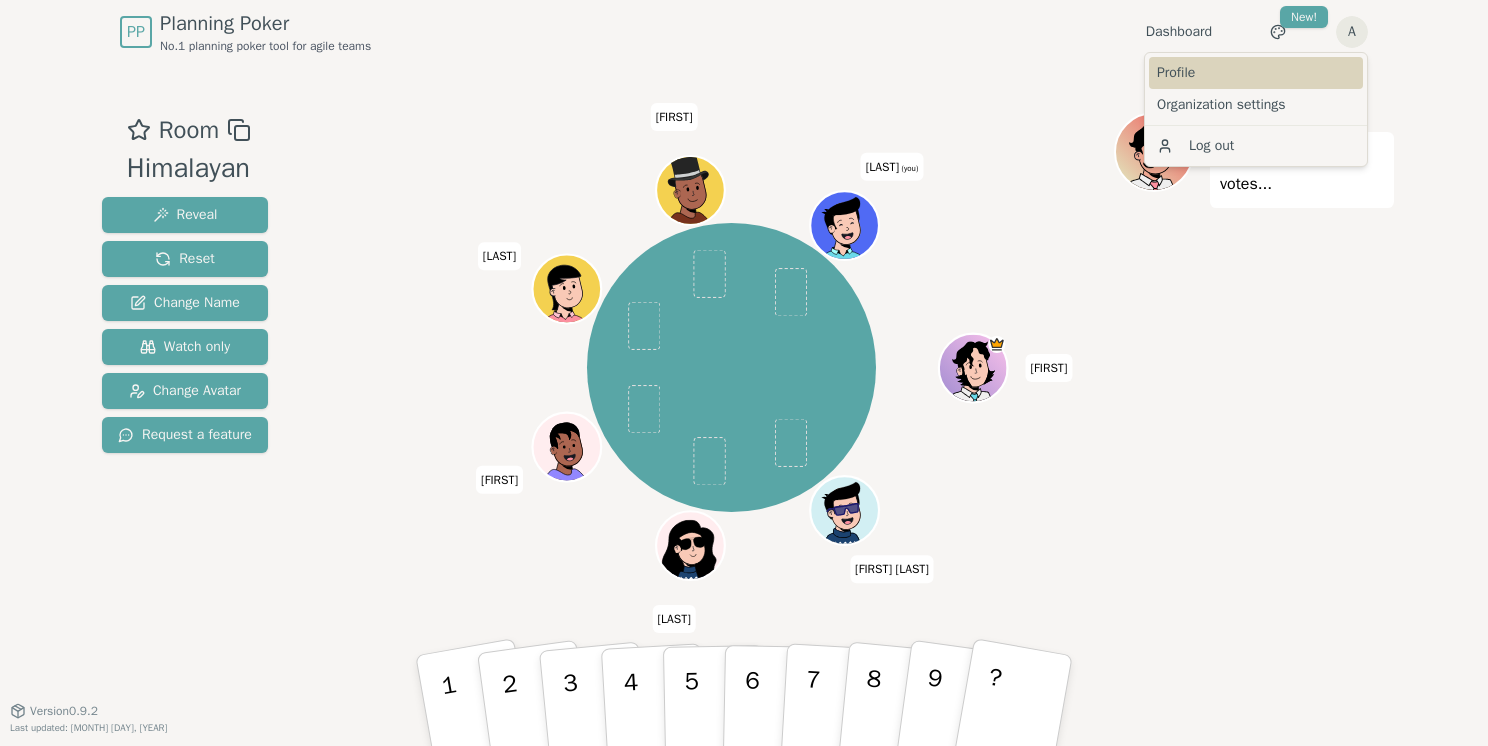 click on "Profile" at bounding box center (1256, 73) 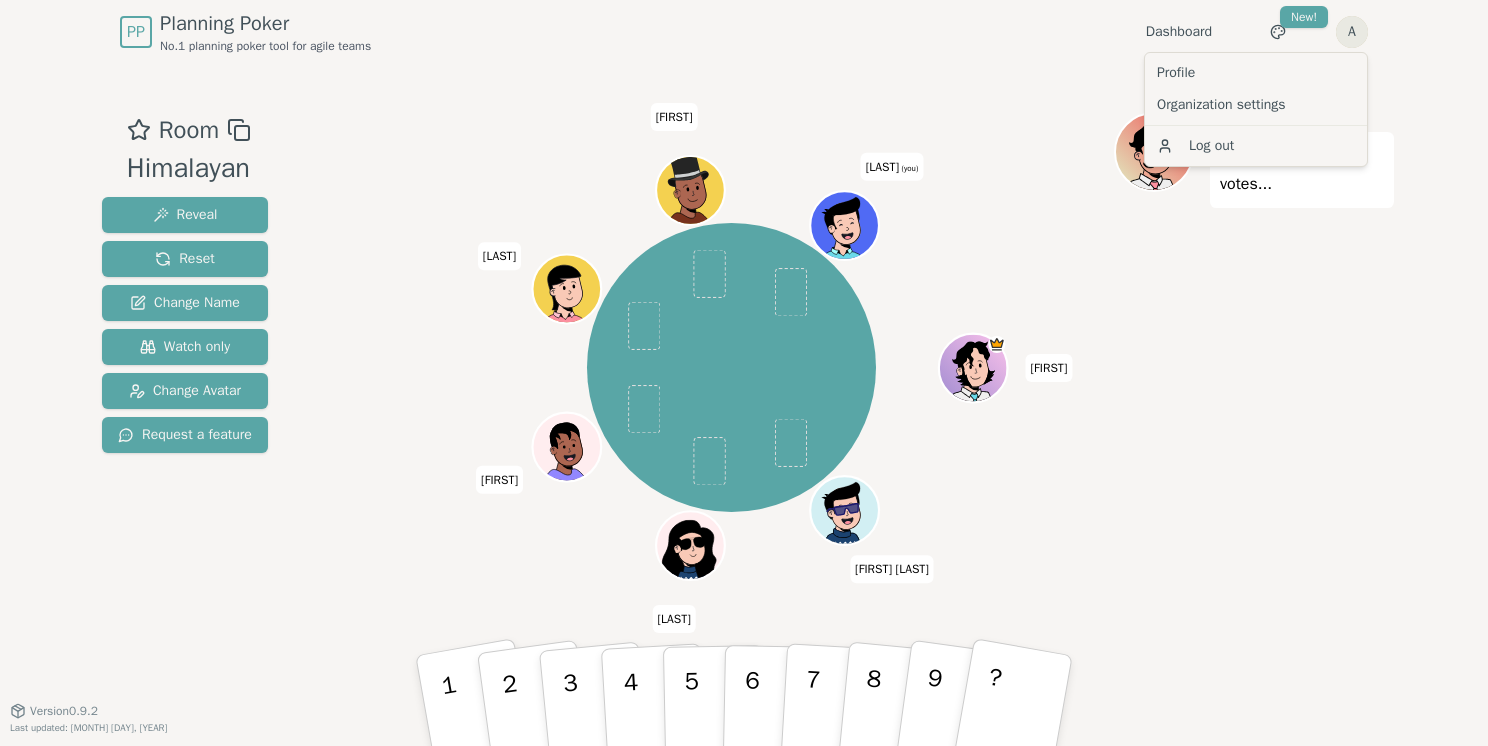 click on "PP Planning Poker No.1 planning poker tool for agile teams Dashboard Toggle theme New! A Menu Room Himalayan Reveal Reset Change Name Watch only Change Avatar Request a feature [FIRST] [FIRST] [LAST] [LAST] [FIRST] [FIRST] [FIRST]   (you)   Waiting for  6  more votes... 1 2 3 4 5 6 7 8 9 ? Version  0.9.2 Last updated:   [MONTH] [DAY], [YEAR] Profile Organization settings Log out" at bounding box center [744, 373] 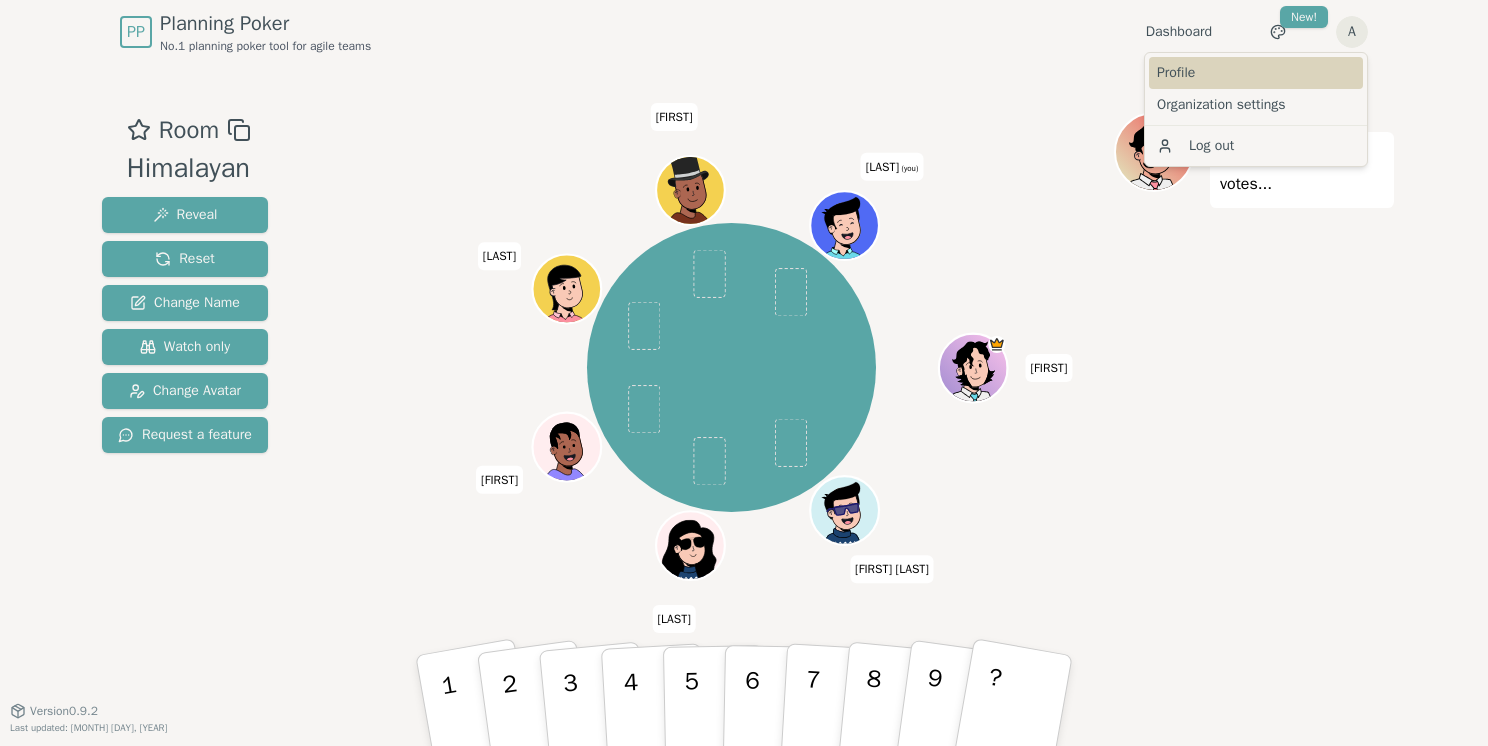 click on "Profile" at bounding box center [1256, 73] 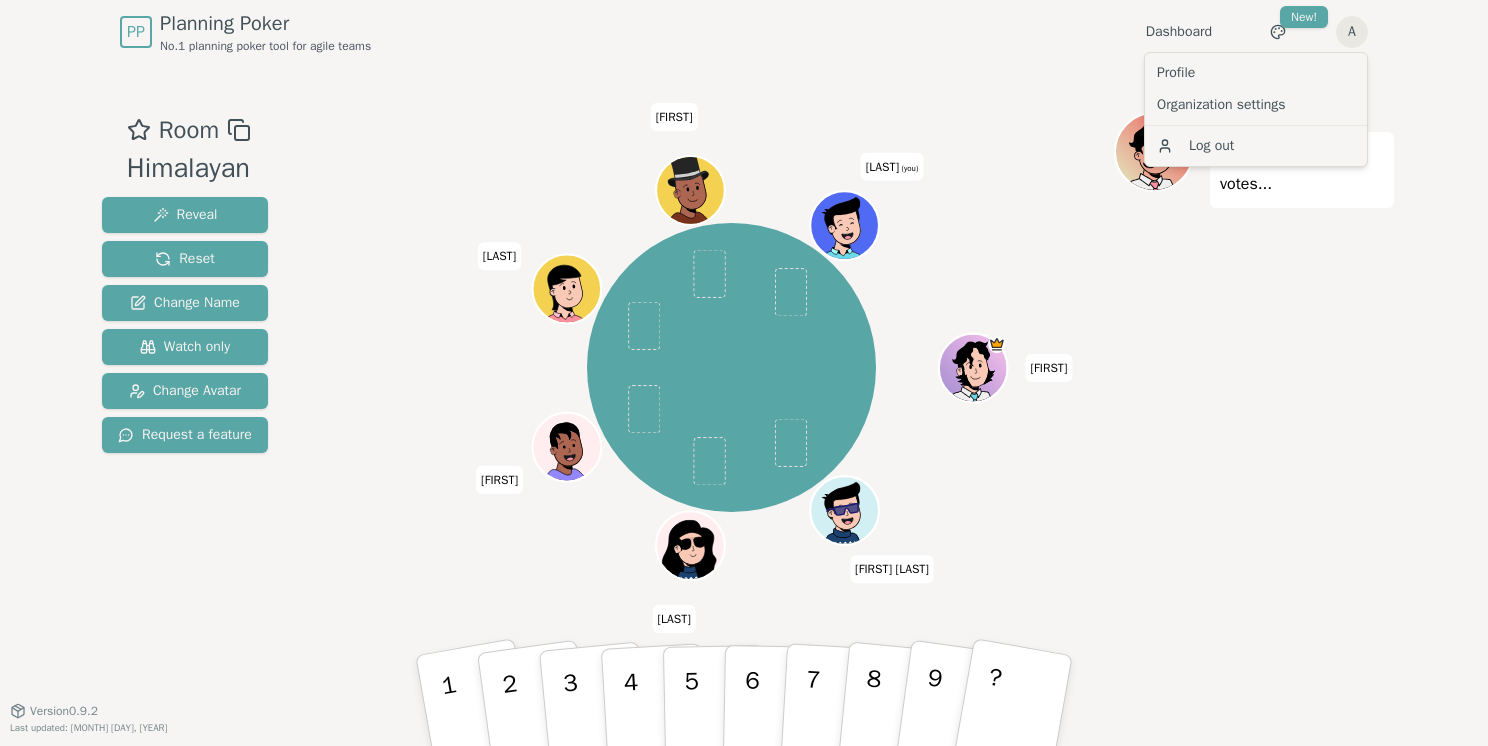 type 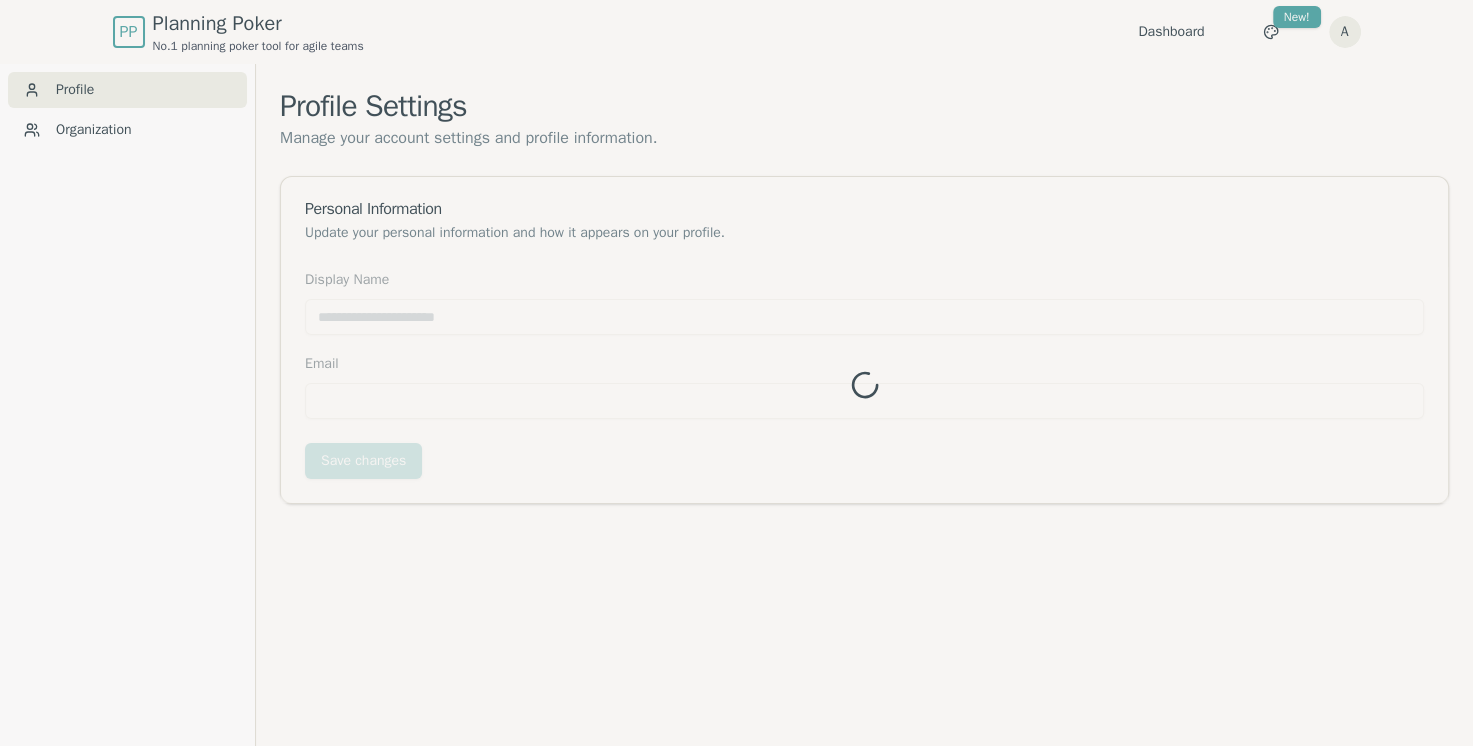 type on "******" 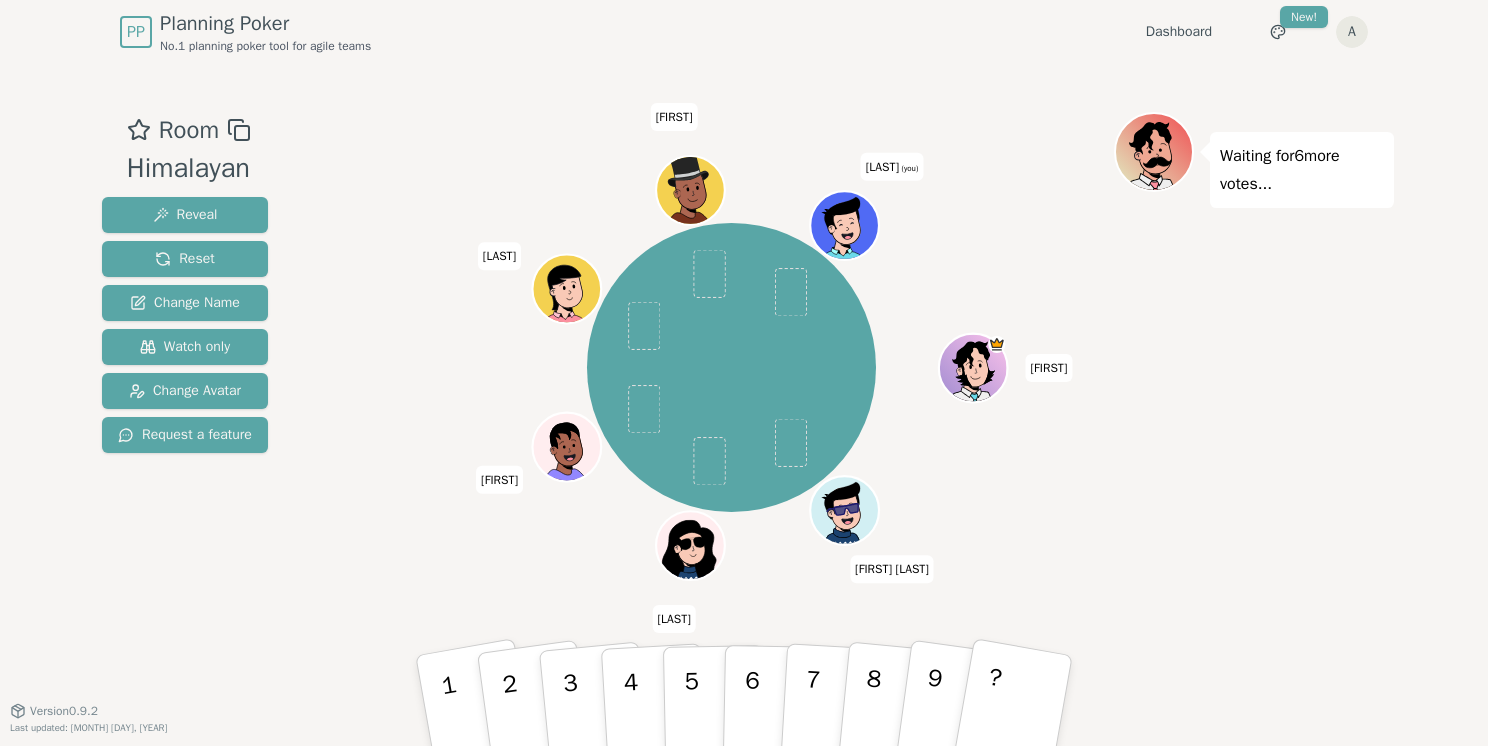 click 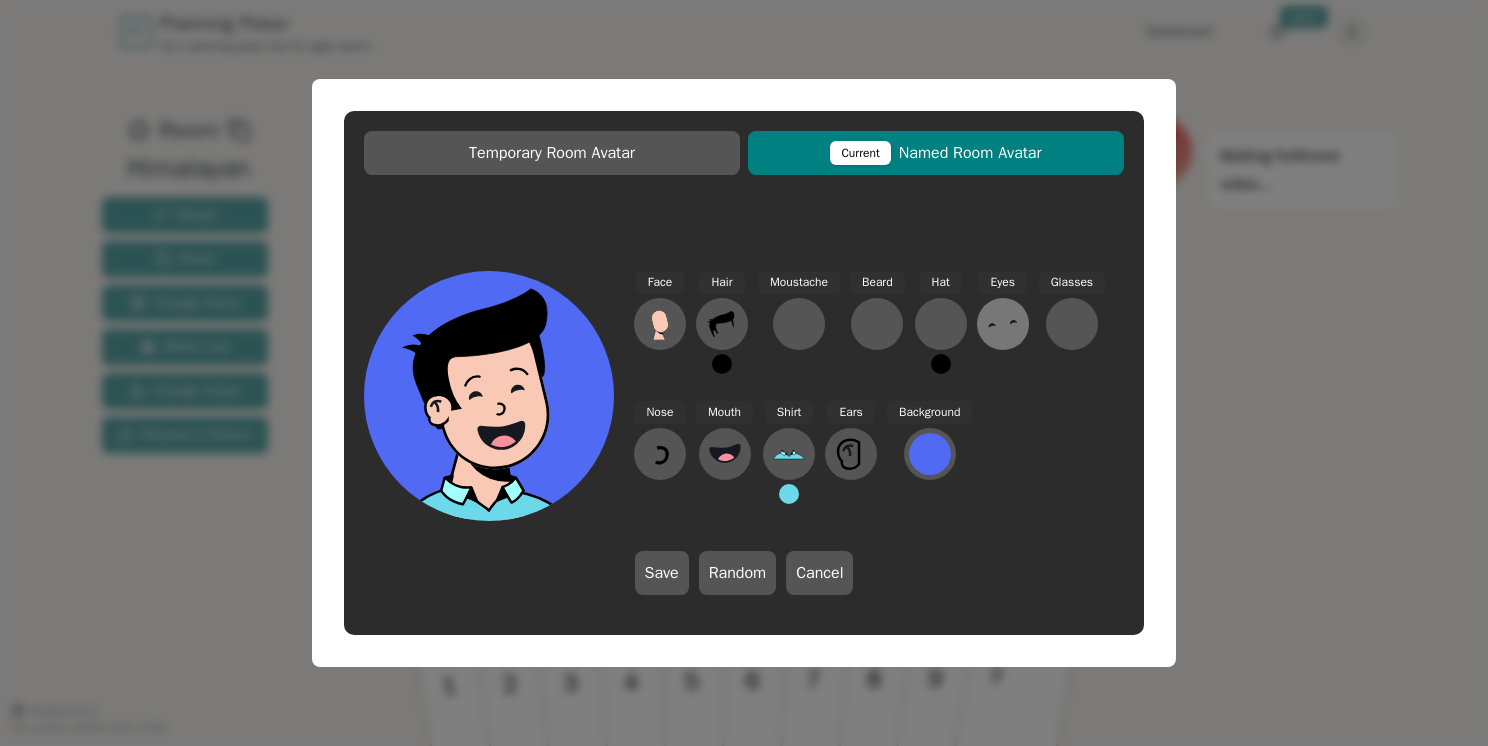 click at bounding box center [1003, 324] 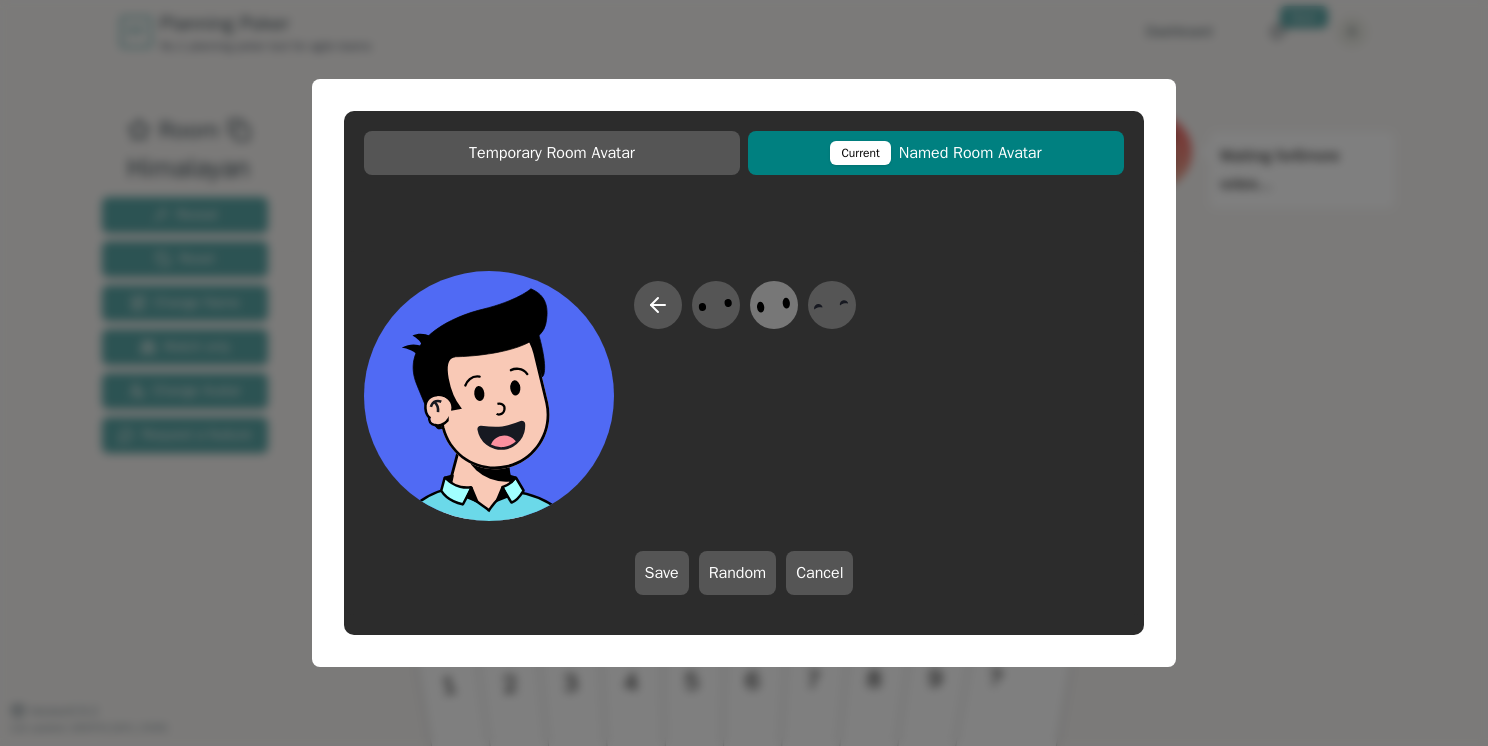 click 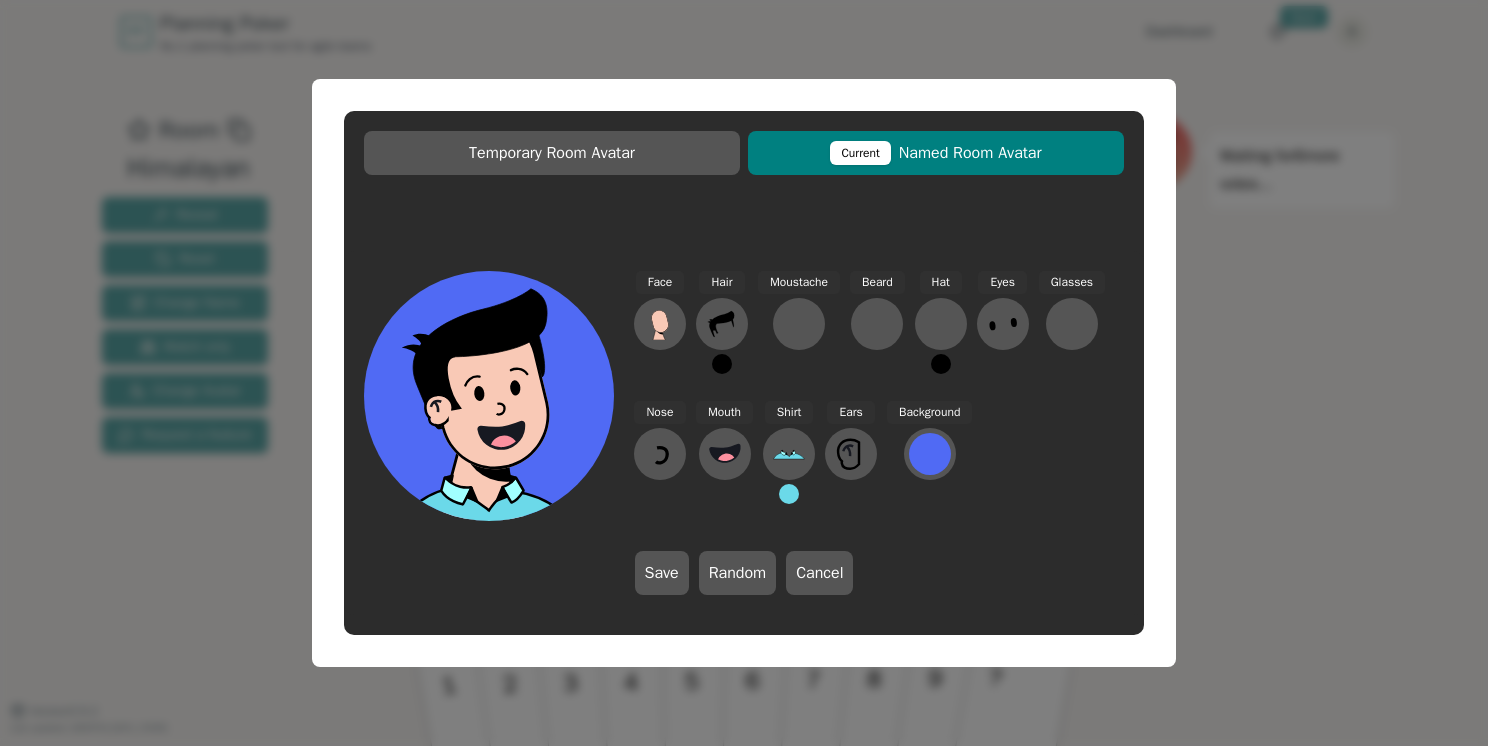 click on "Hair" at bounding box center (722, 331) 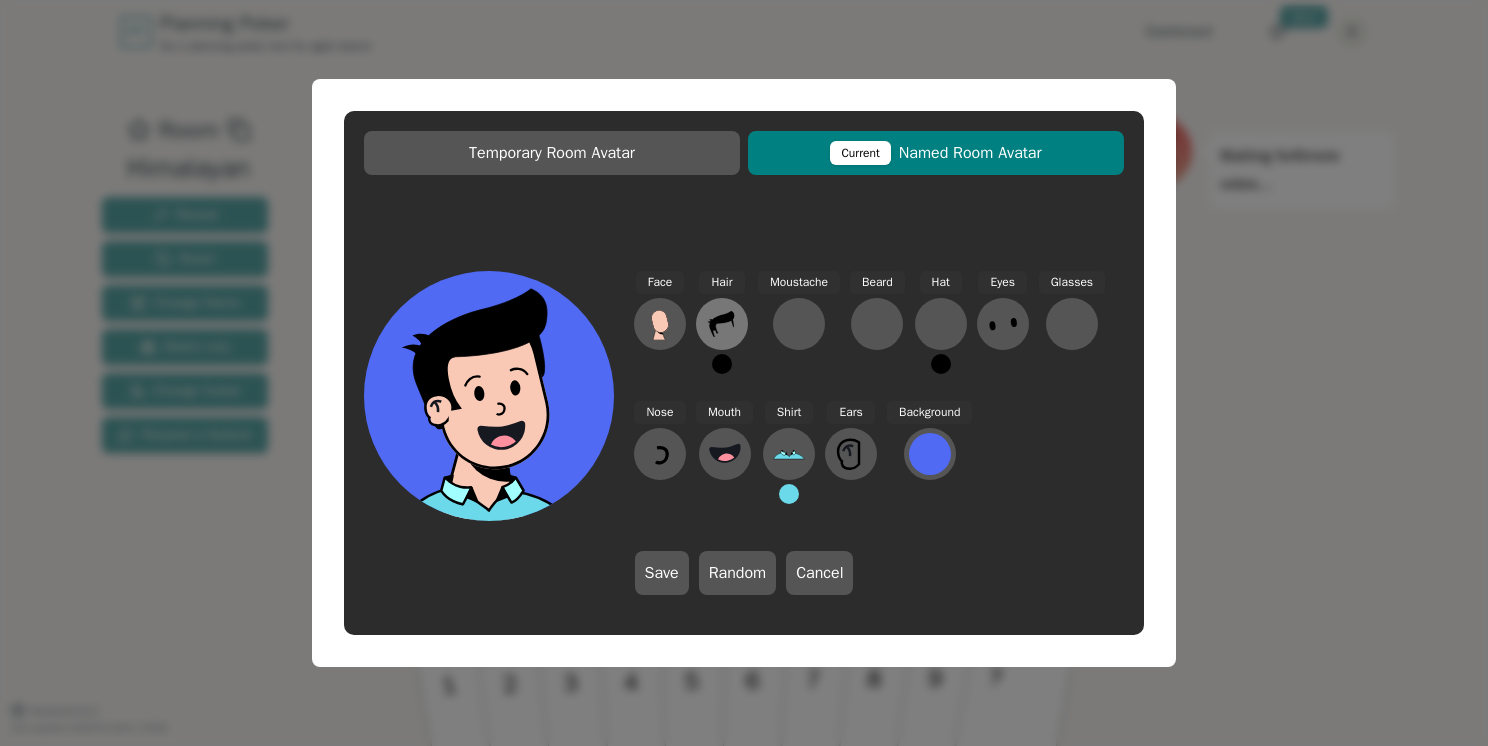 click 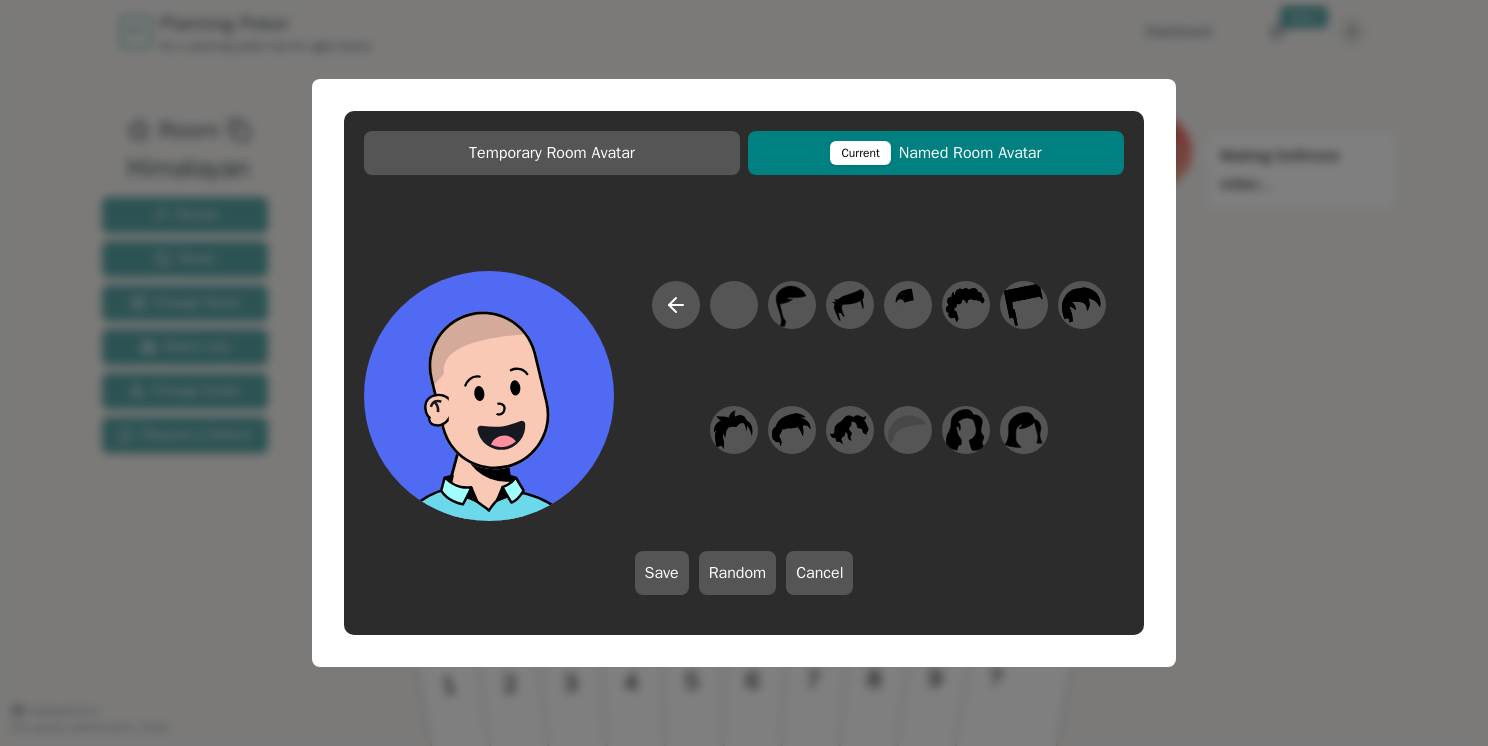 click on "Temporary Room Avatar Current Named Room Avatar Save Random Cancel" at bounding box center (744, 373) 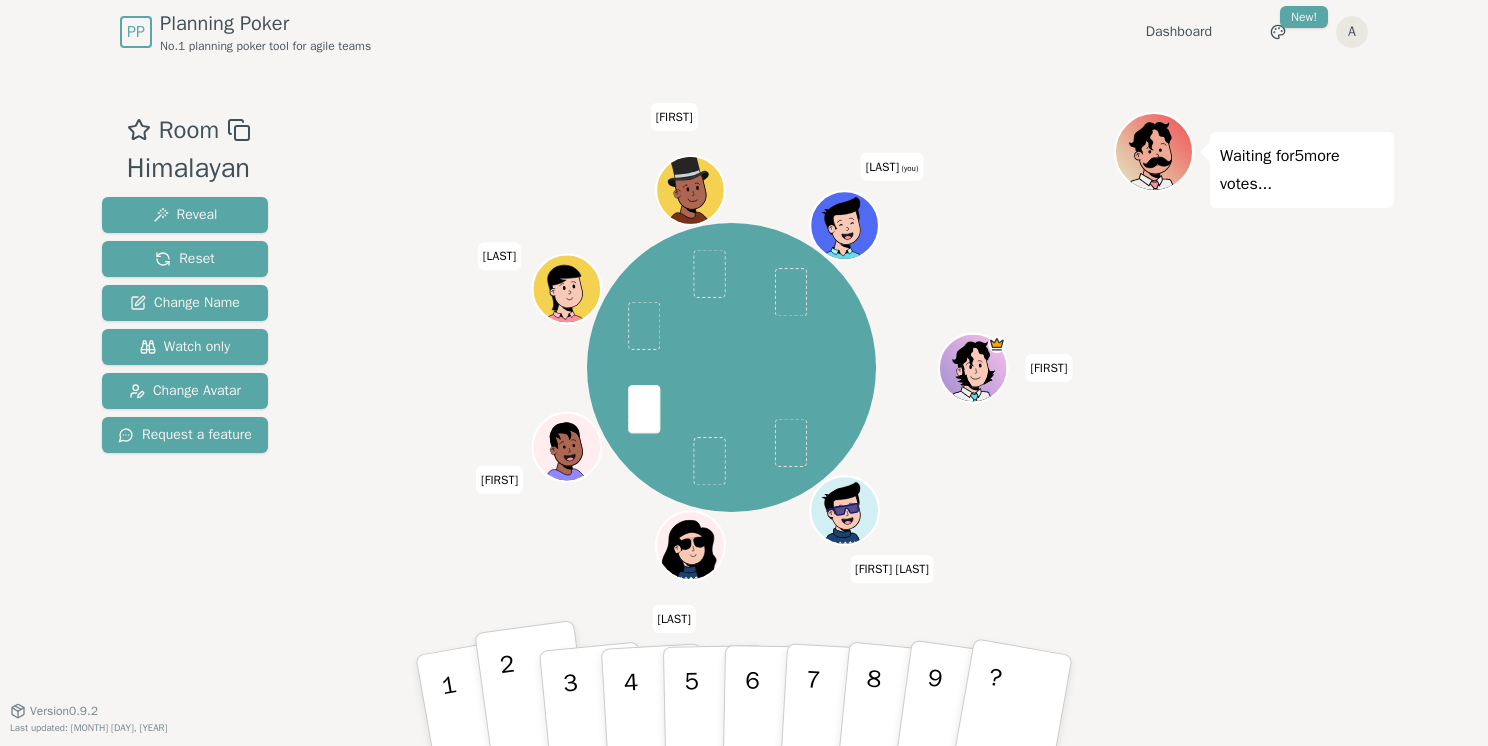click on "2" at bounding box center [533, 701] 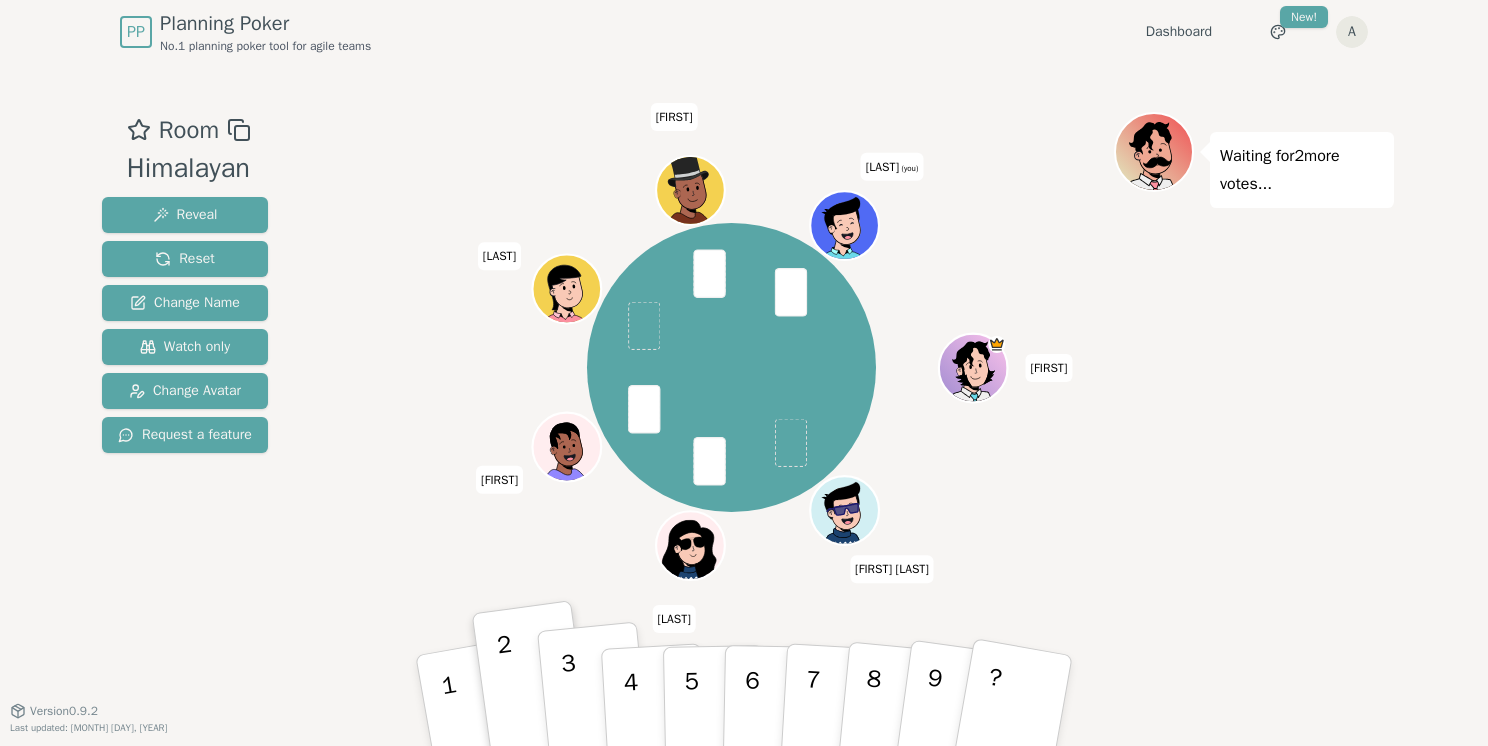 click on "3" at bounding box center (594, 701) 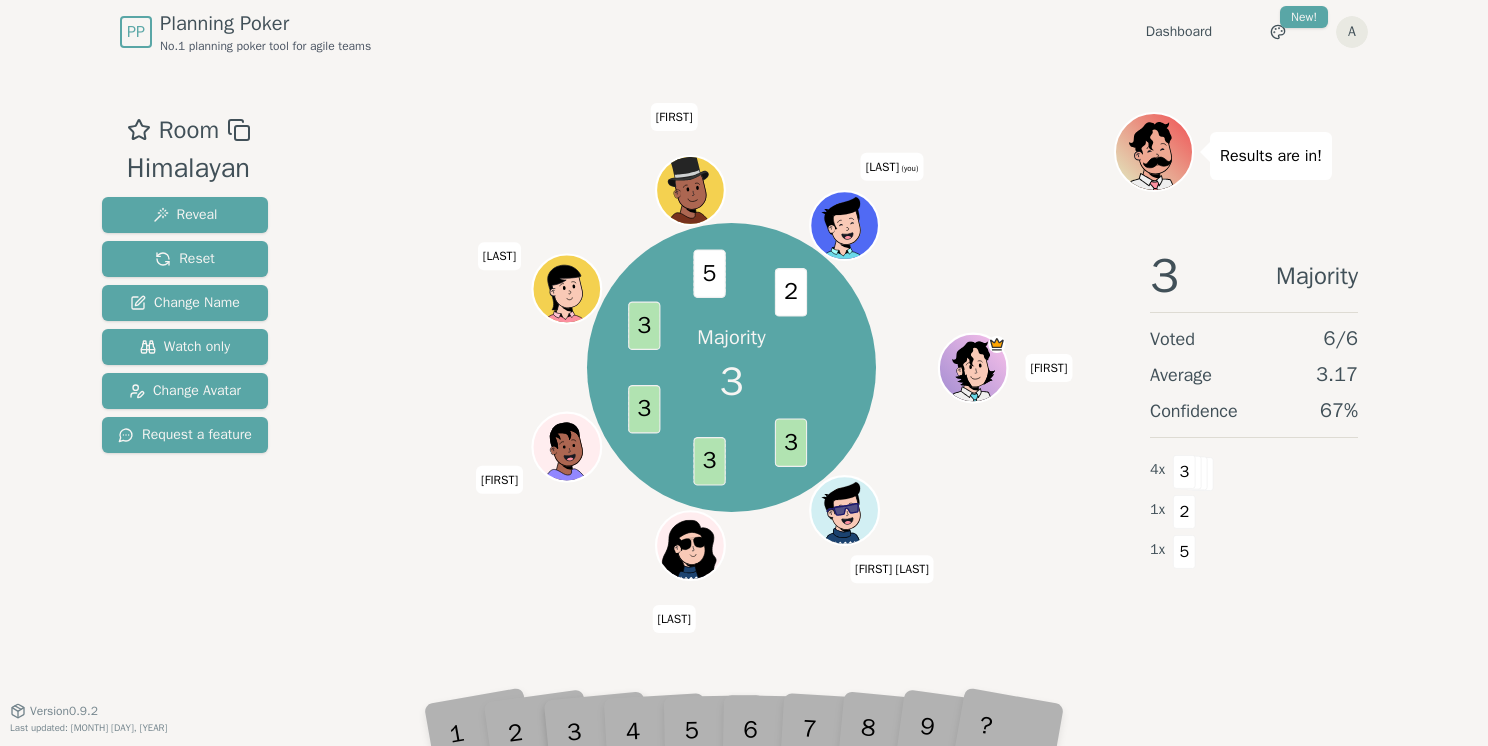 click on "Majority 3 3 3 3 3 5 2 [FIRST] [FIRST] [LAST] [LAST] [FIRST] [LAST] [FIRST] [FIRST]   (you)" at bounding box center (731, 367) 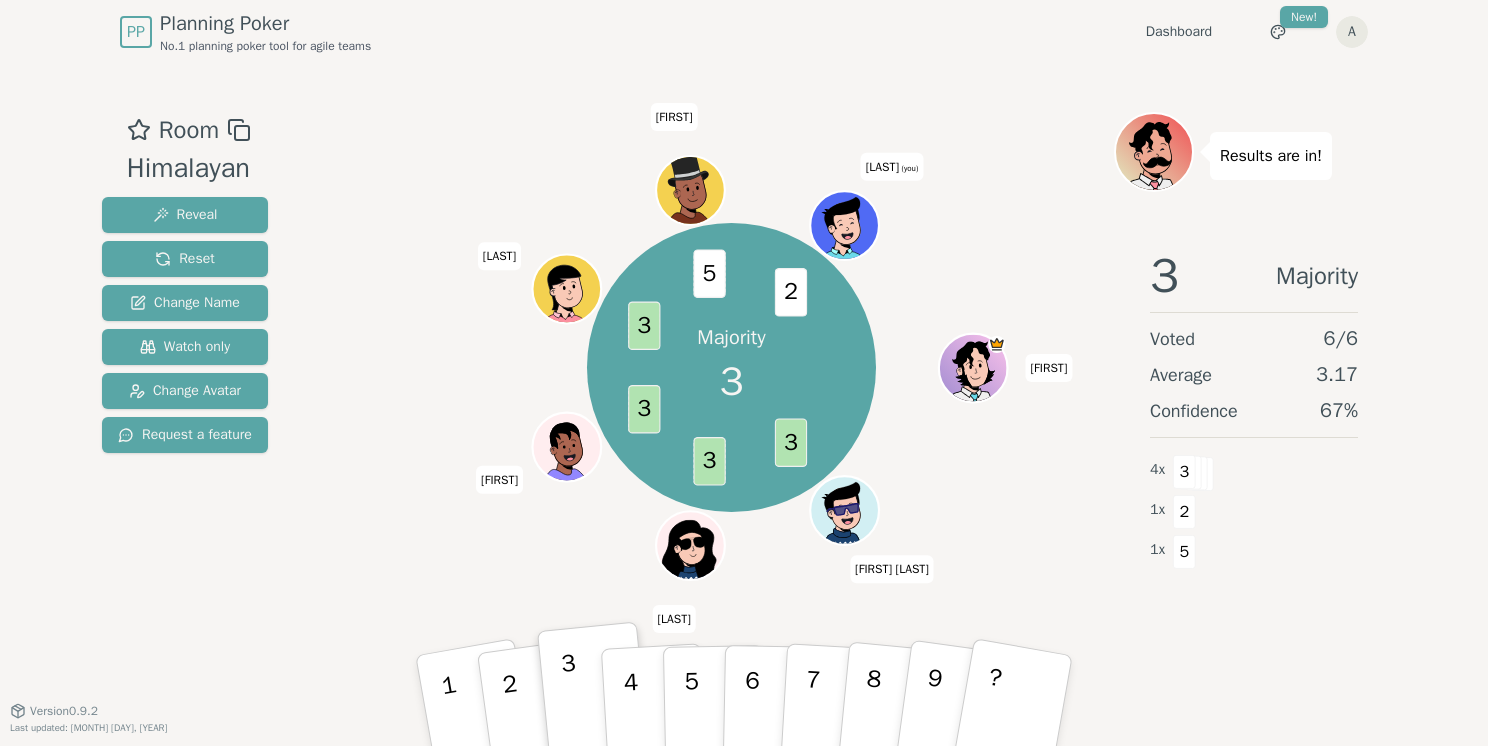 click on "3" at bounding box center (572, 703) 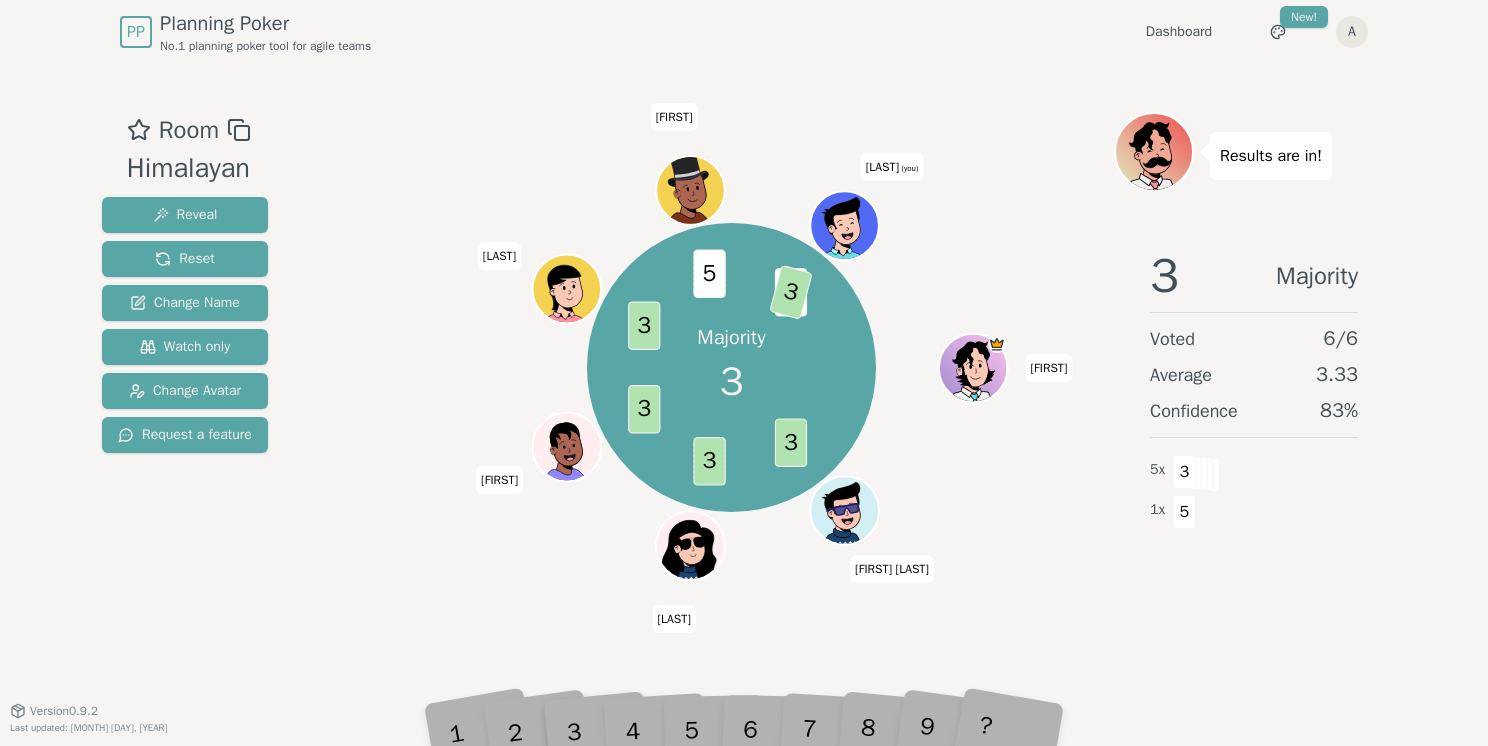 type 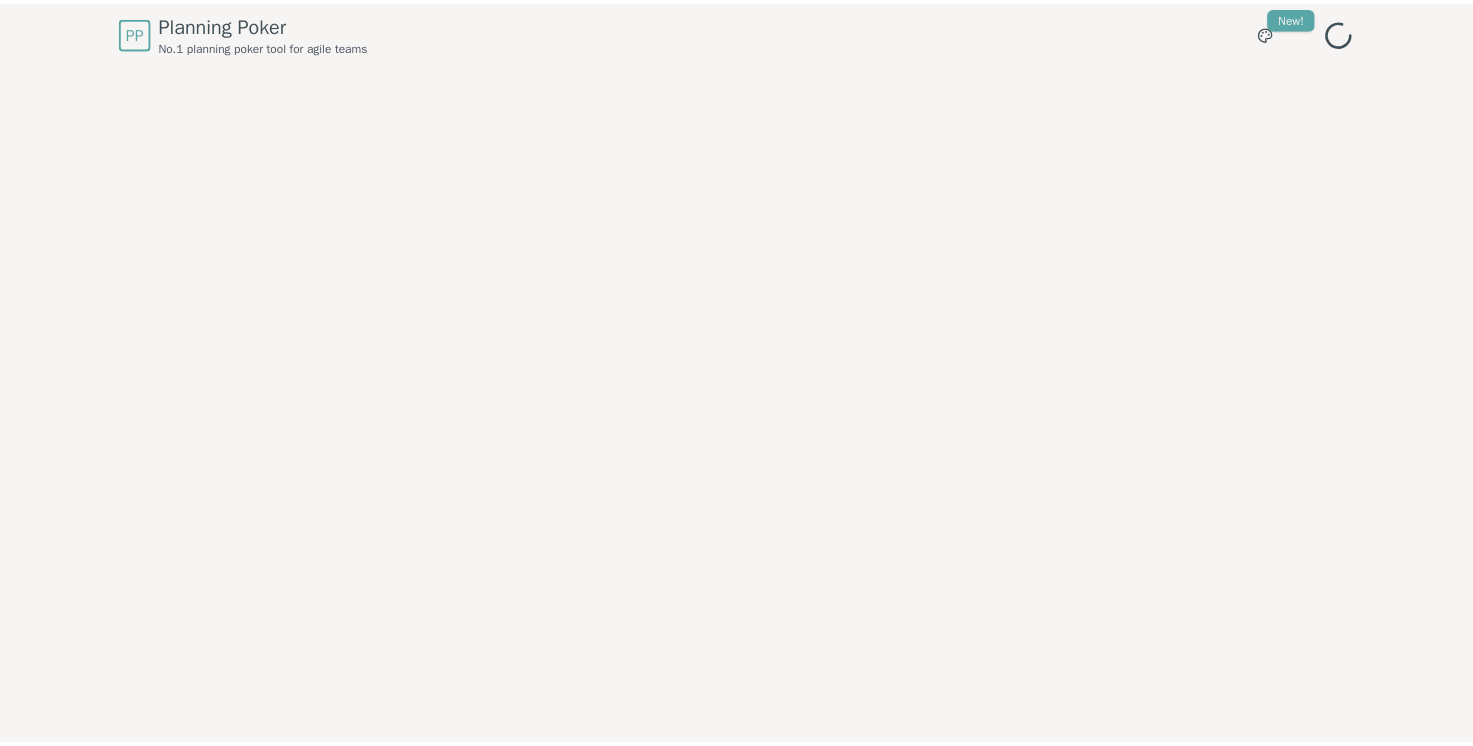 scroll, scrollTop: 0, scrollLeft: 0, axis: both 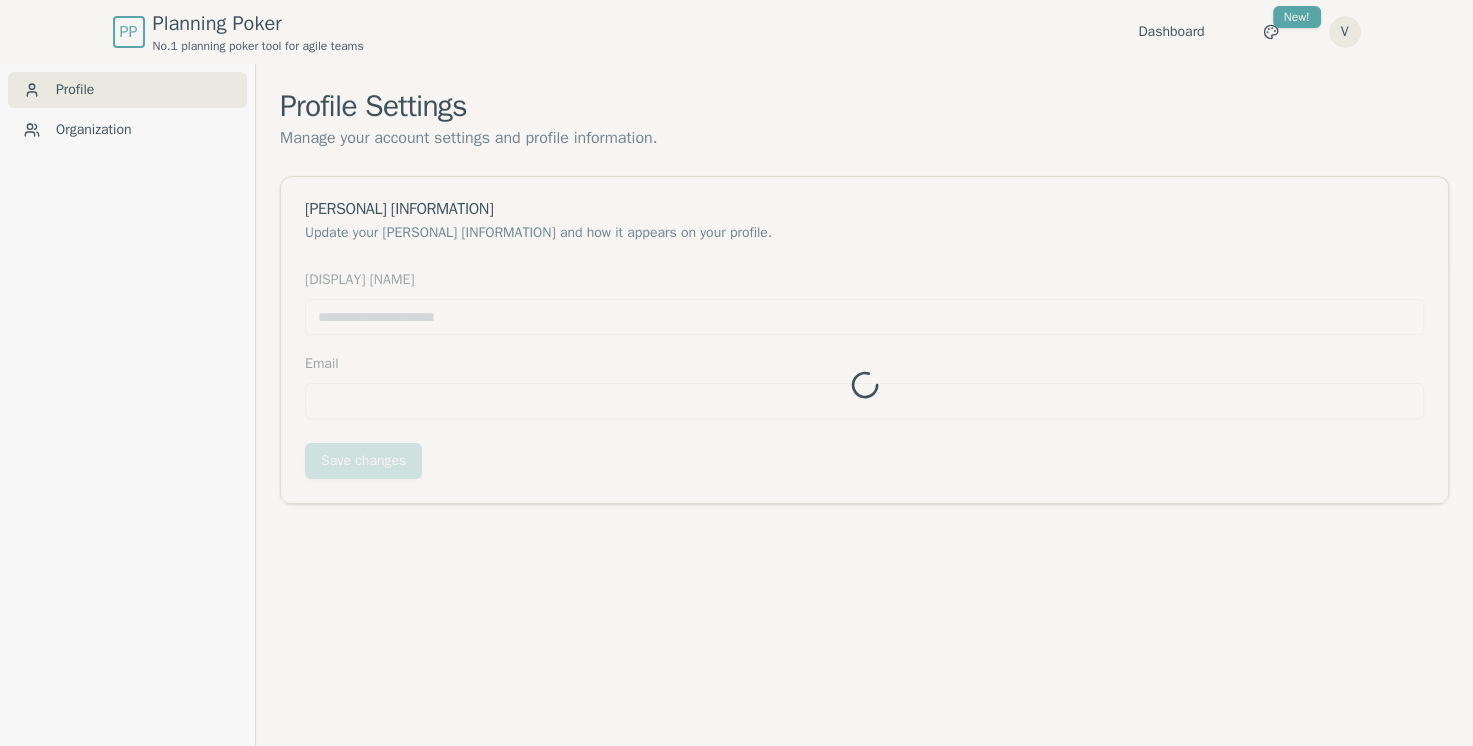 type on "******" 